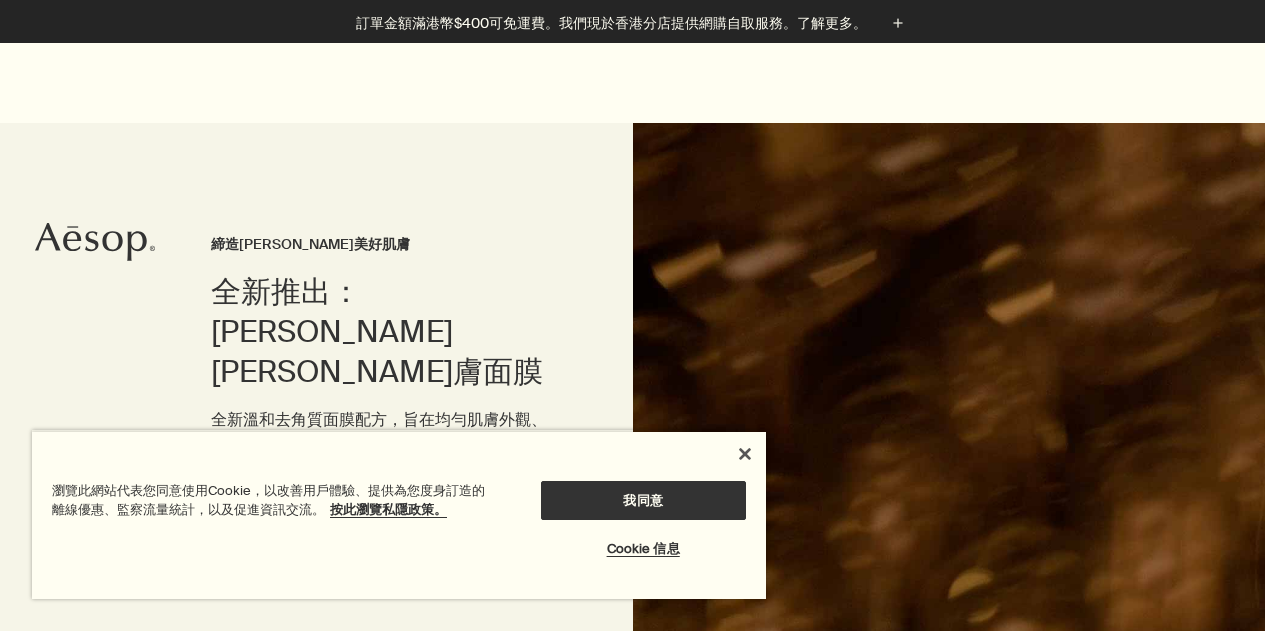 scroll, scrollTop: 1000, scrollLeft: 0, axis: vertical 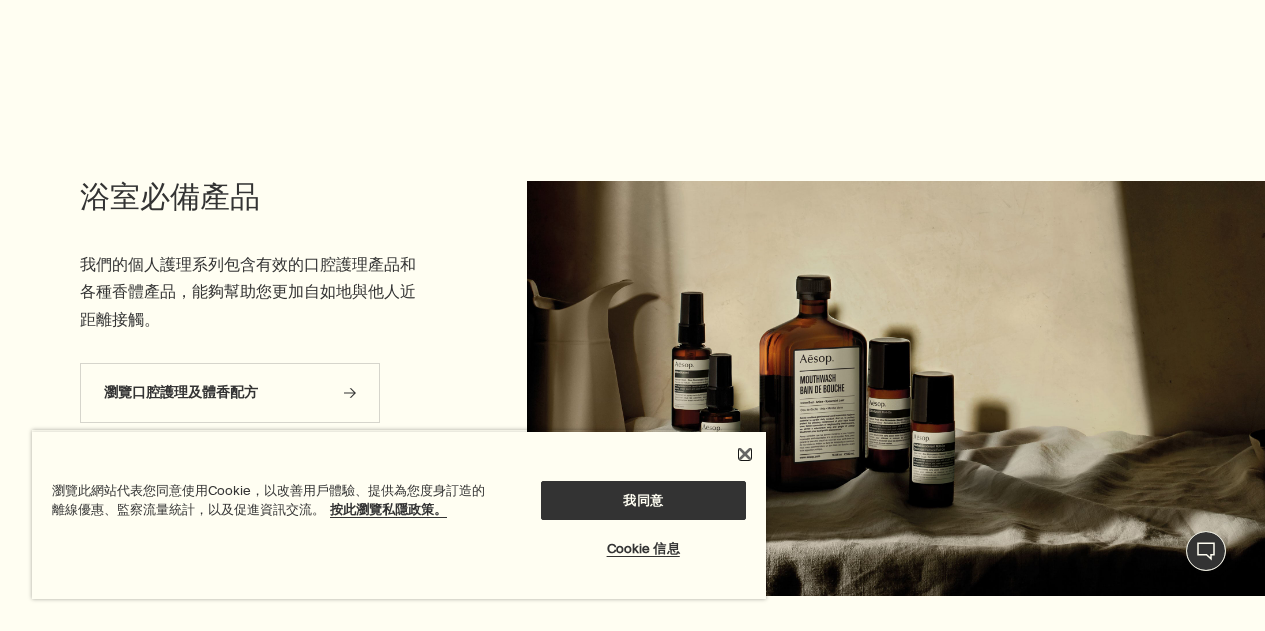 click at bounding box center [745, 454] 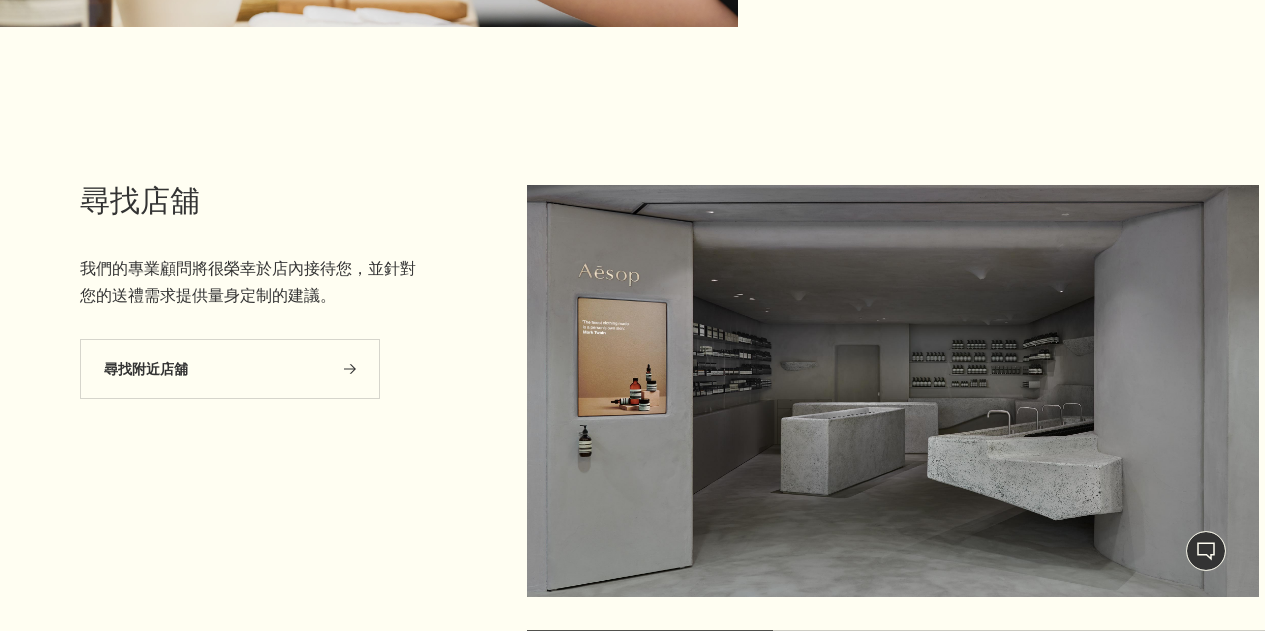 scroll, scrollTop: 5341, scrollLeft: 0, axis: vertical 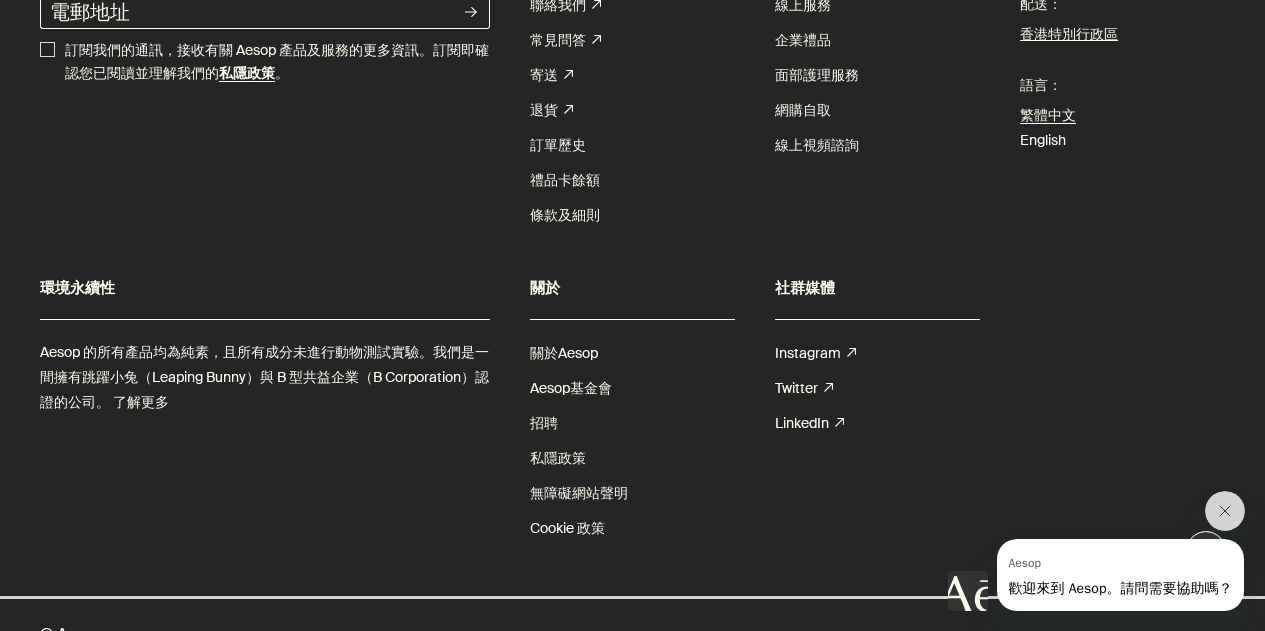 click on "English" at bounding box center [1043, 140] 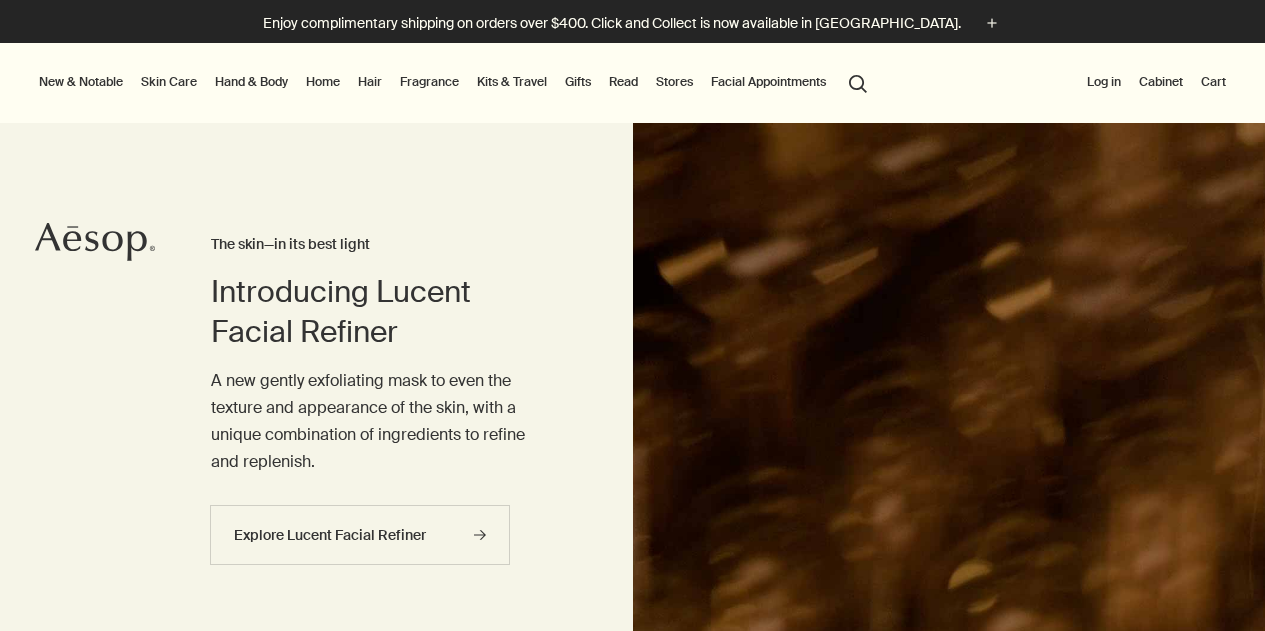 scroll, scrollTop: 0, scrollLeft: 0, axis: both 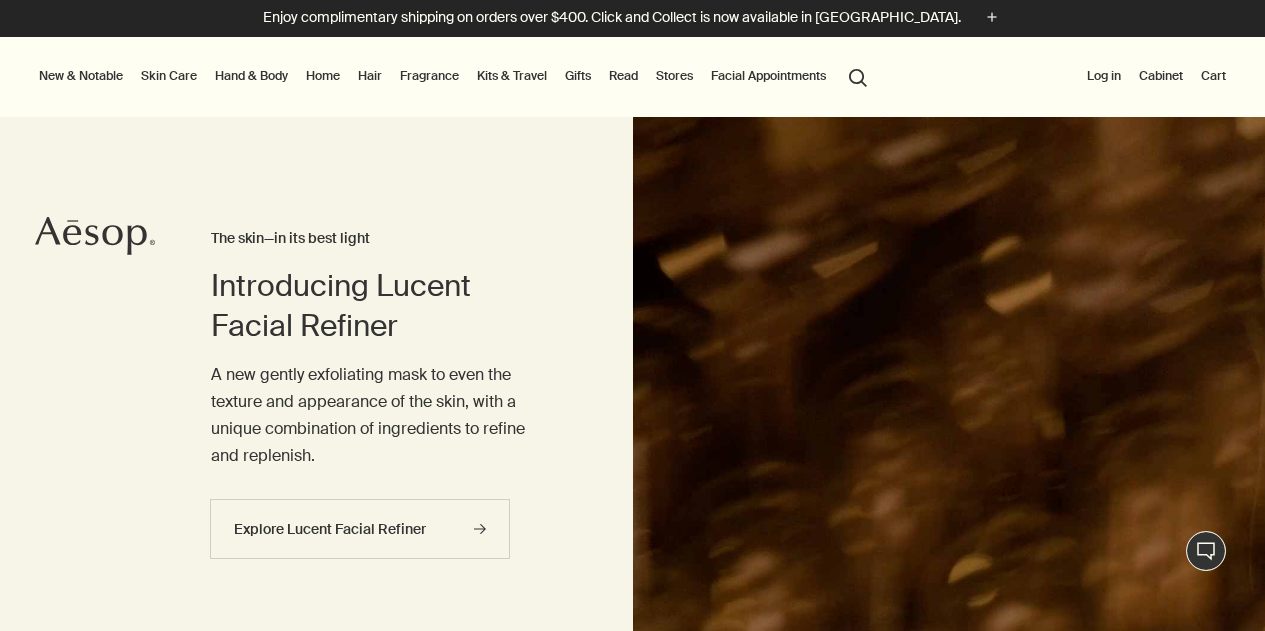 click on "Hand & Body" at bounding box center [251, 76] 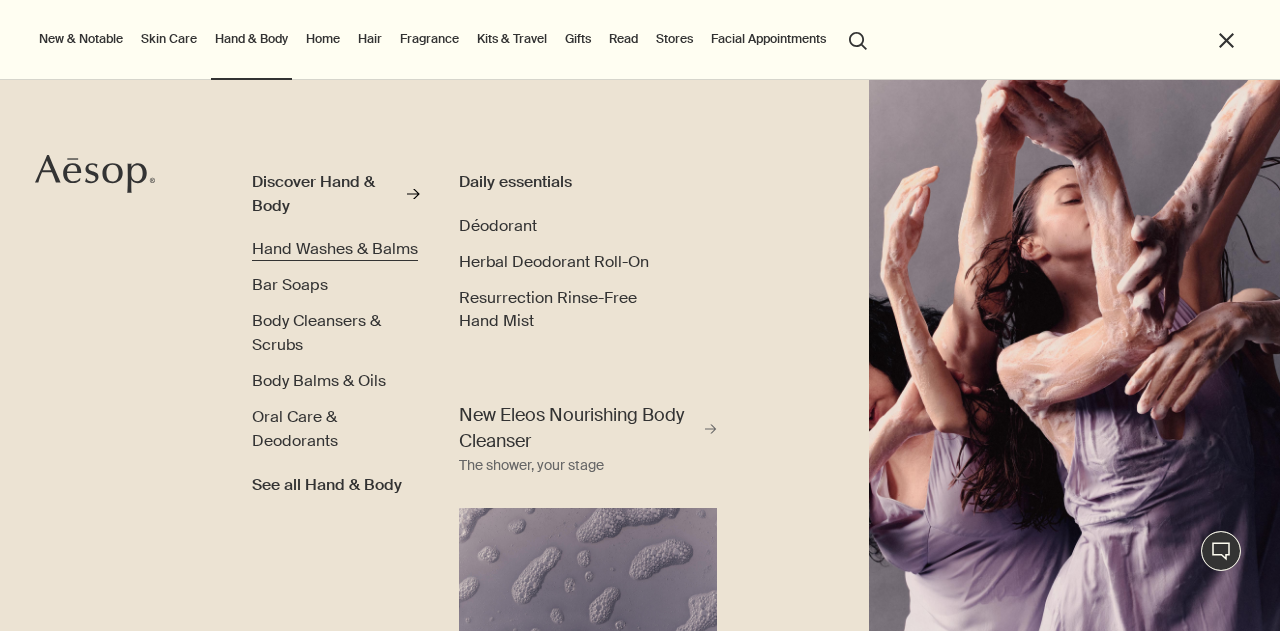 click on "Hand Washes & Balms" at bounding box center [335, 249] 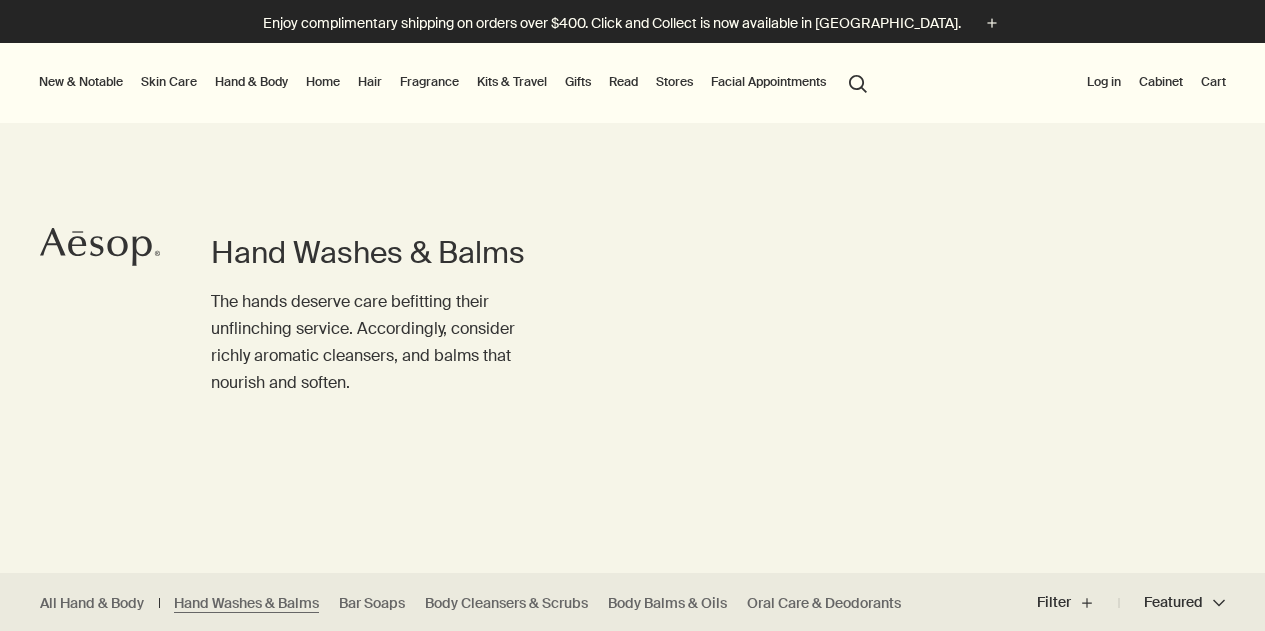 scroll, scrollTop: 0, scrollLeft: 0, axis: both 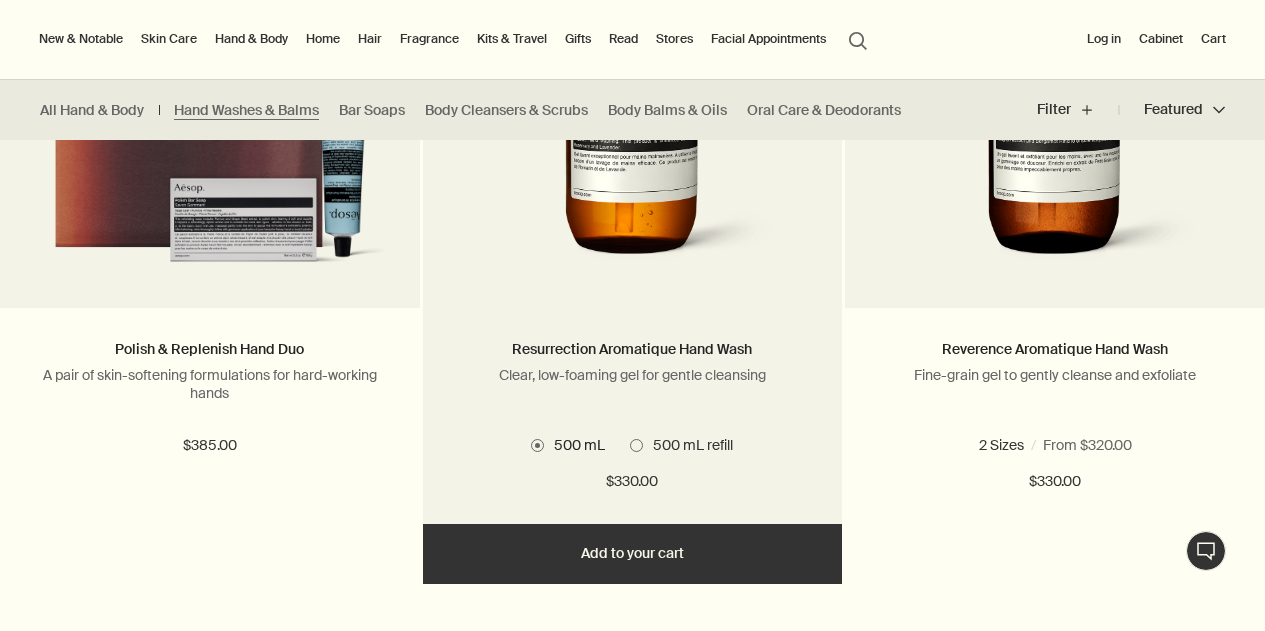 click on "500 mL refill" at bounding box center (688, 445) 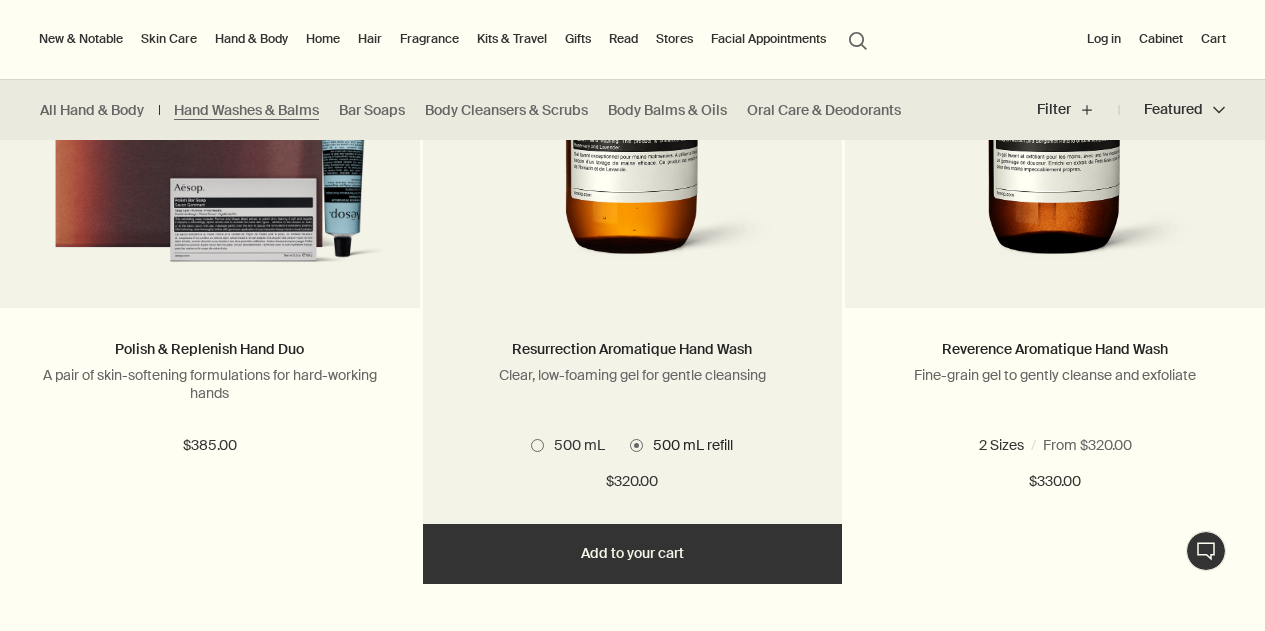 click on "500 mL 500 mL refill" at bounding box center (633, 445) 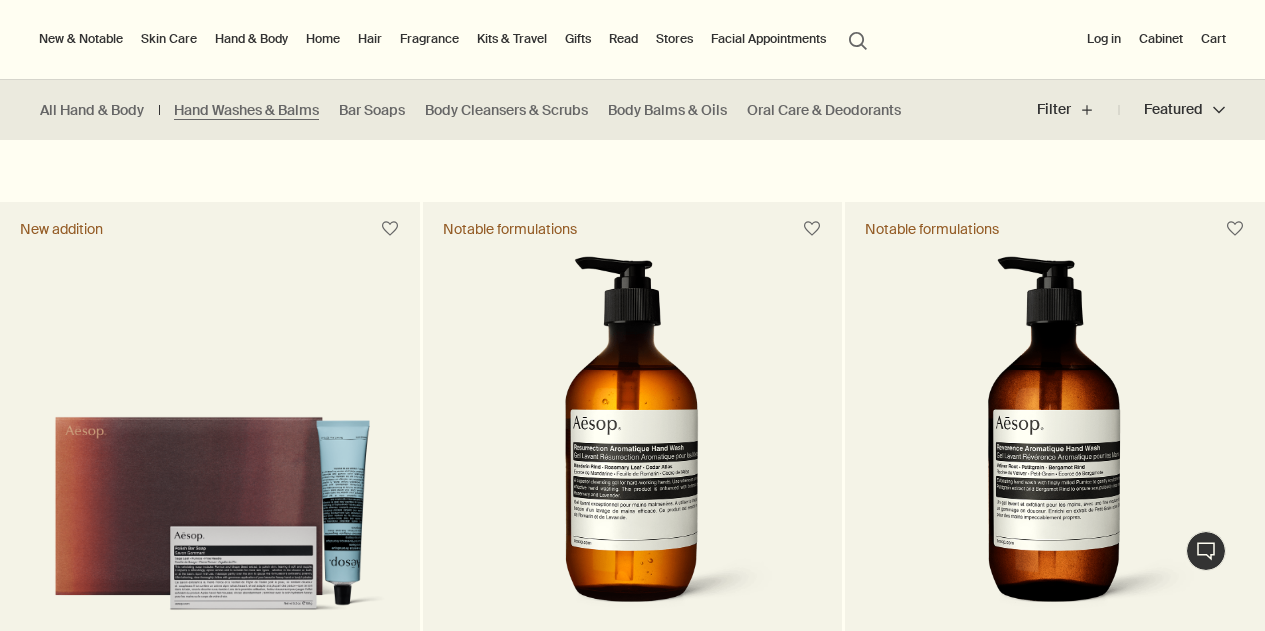scroll, scrollTop: 1167, scrollLeft: 0, axis: vertical 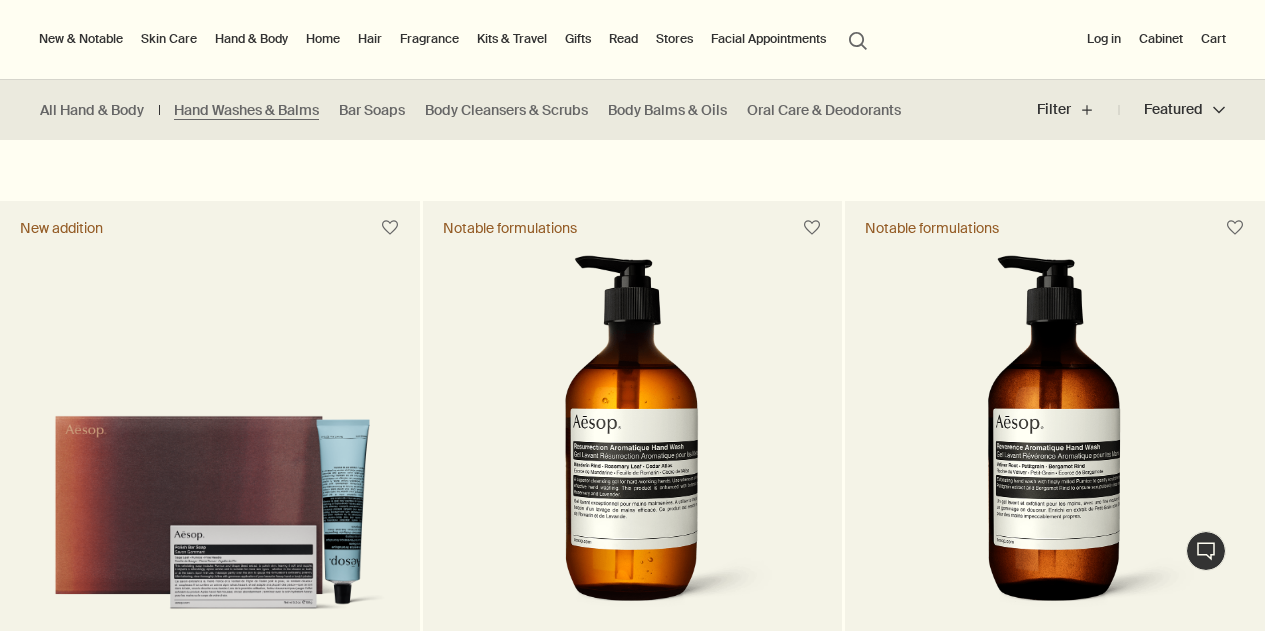 click at bounding box center (632, 440) 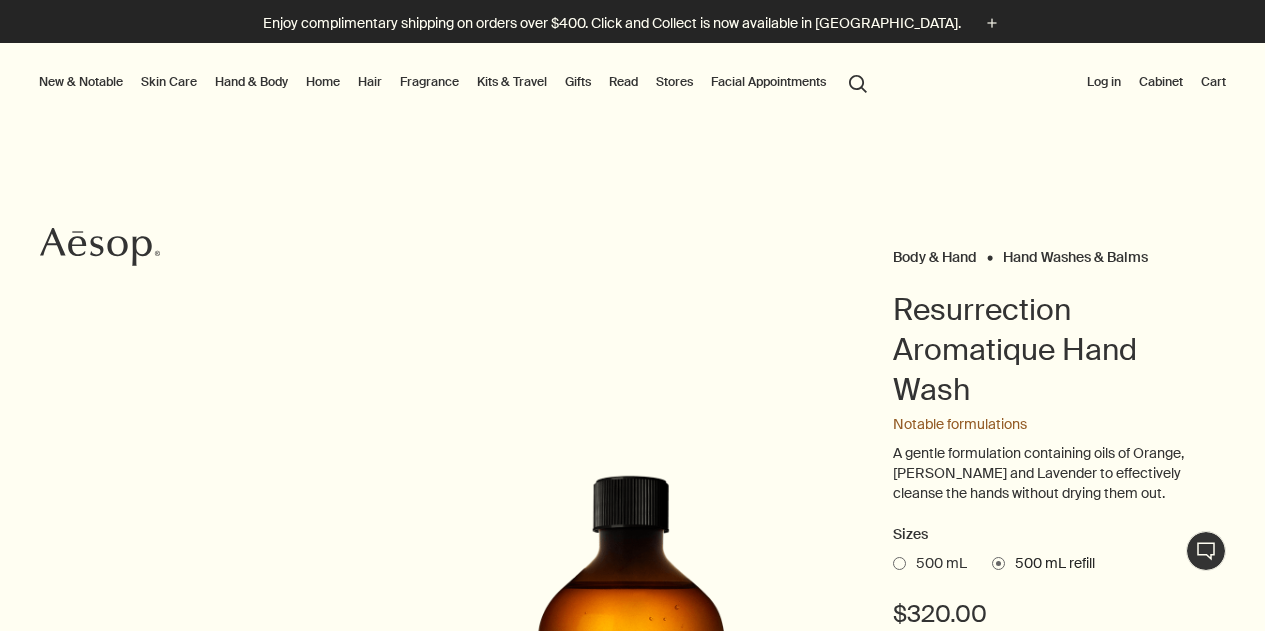 scroll, scrollTop: 0, scrollLeft: 0, axis: both 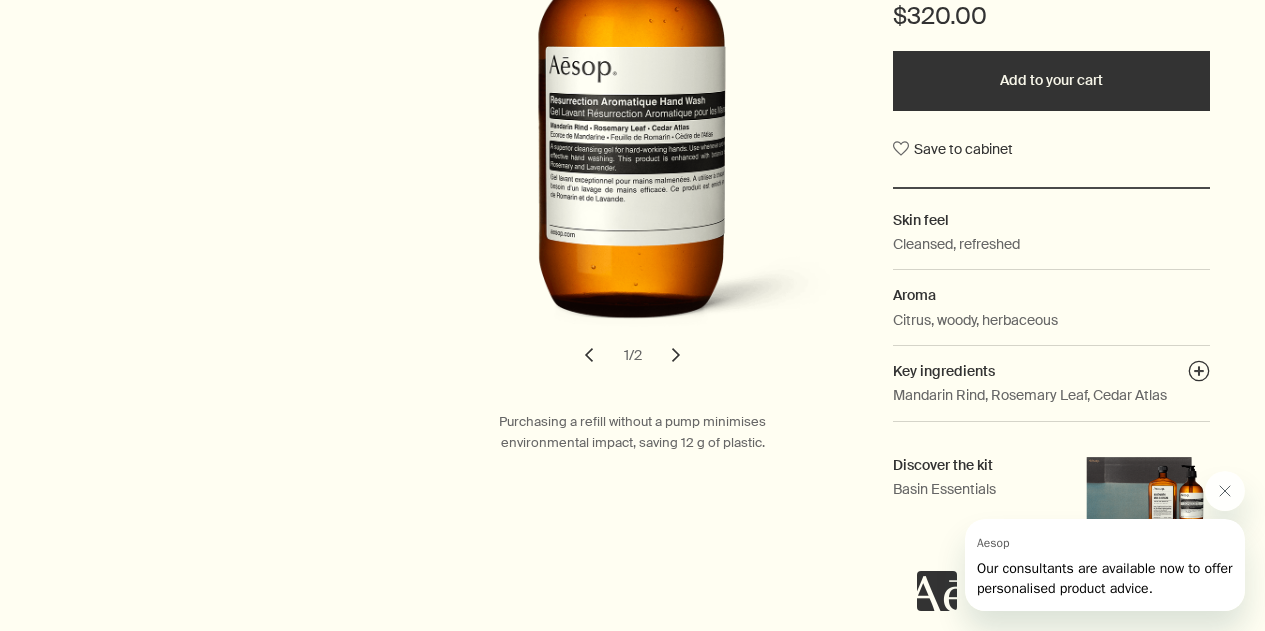 click on "chevron" at bounding box center [676, 355] 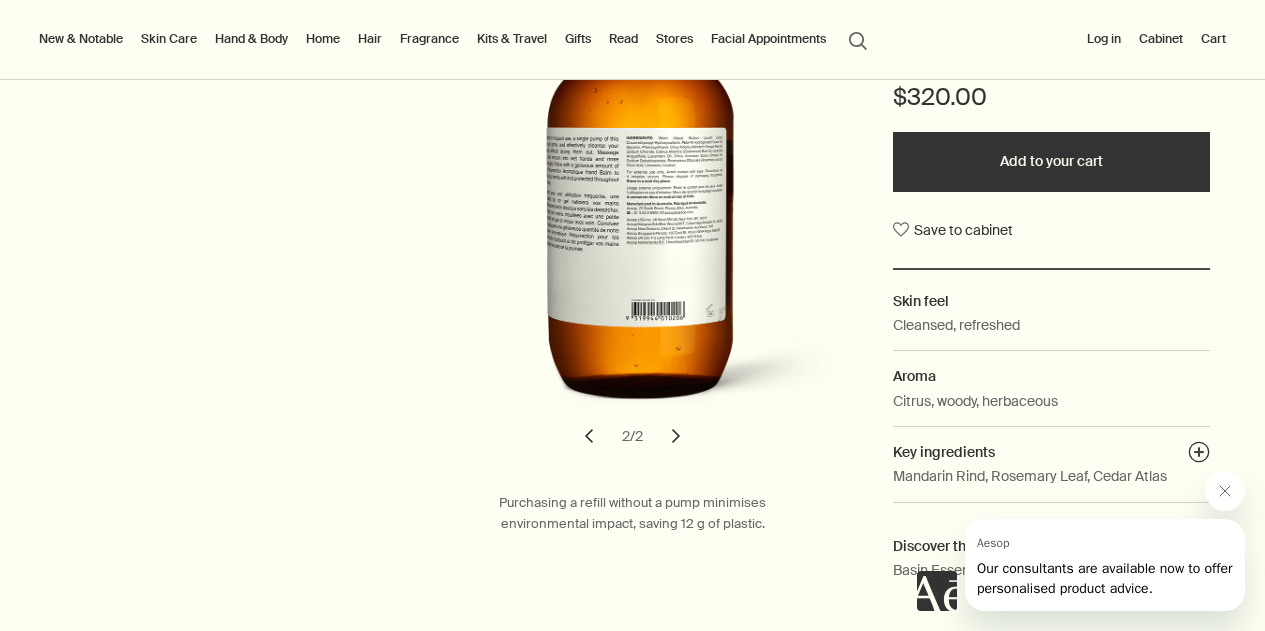 scroll, scrollTop: 518, scrollLeft: 0, axis: vertical 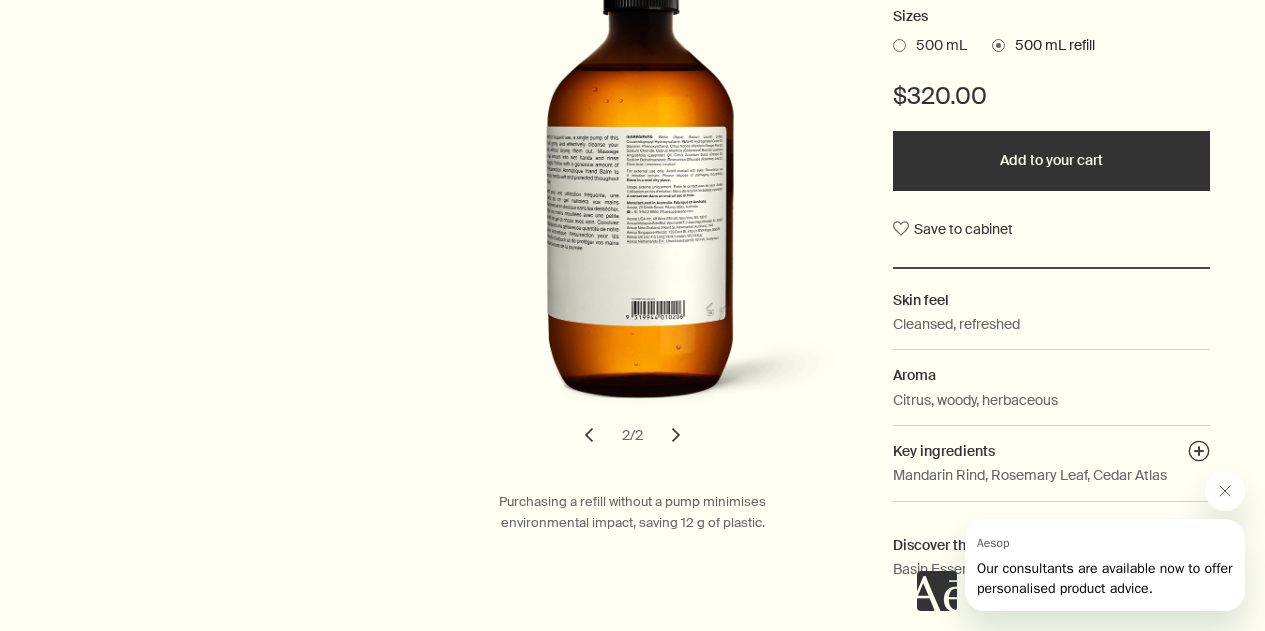 type 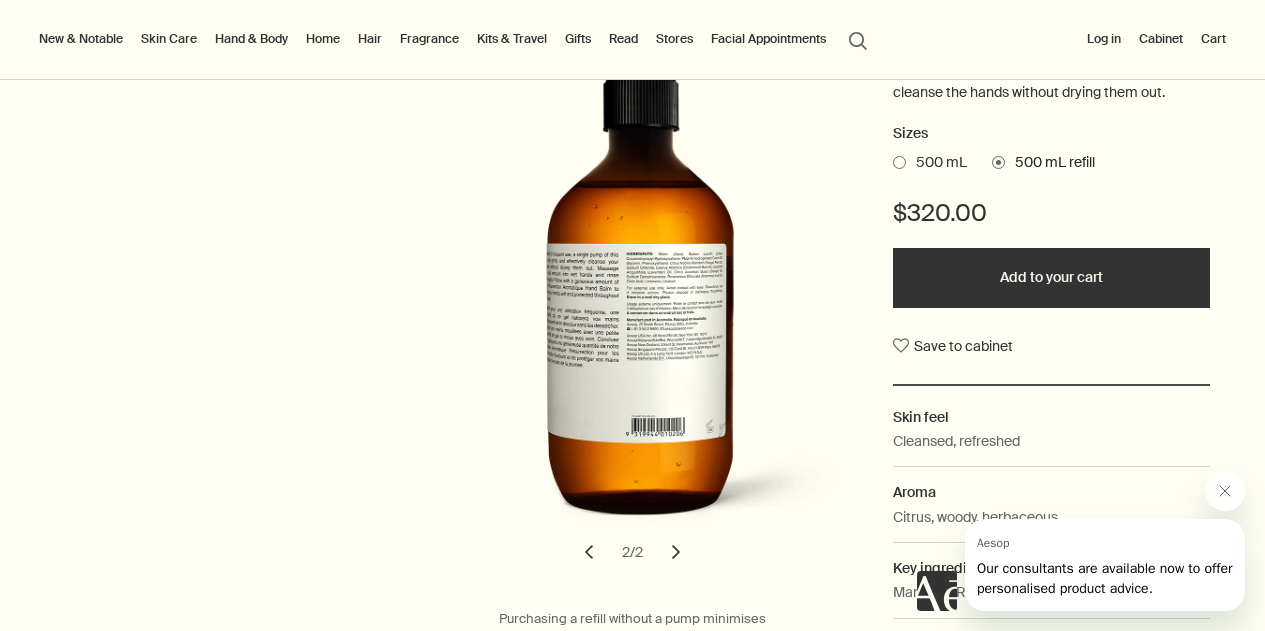 scroll, scrollTop: 400, scrollLeft: 0, axis: vertical 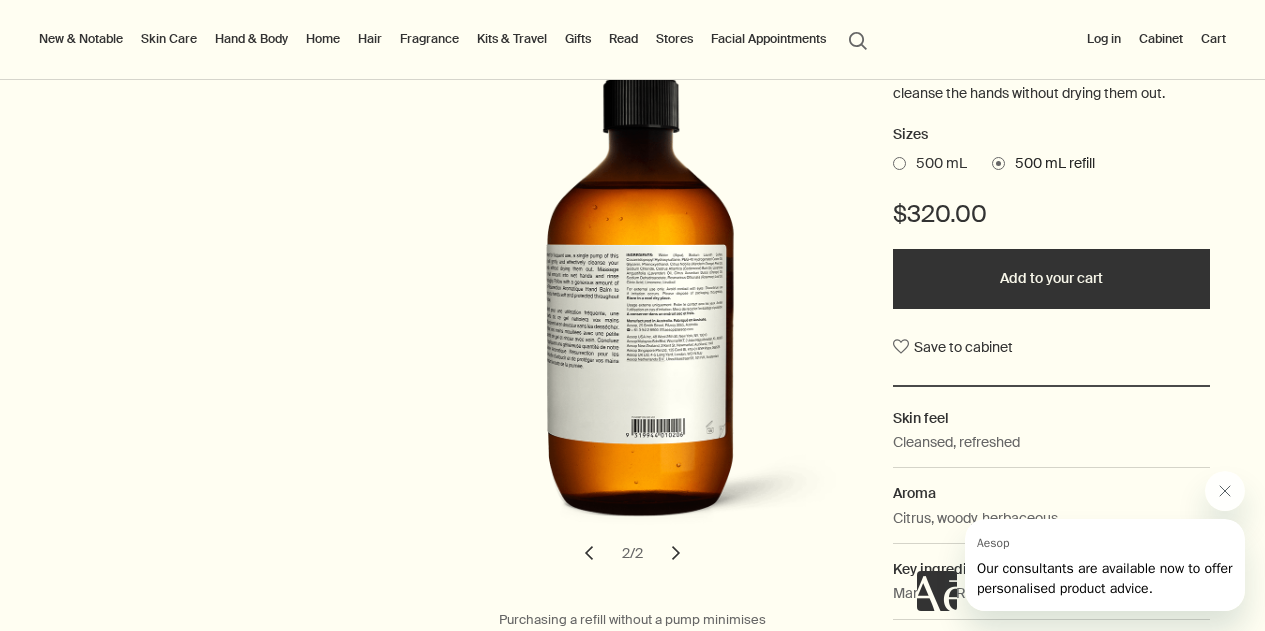 click on "500 mL" at bounding box center (936, 164) 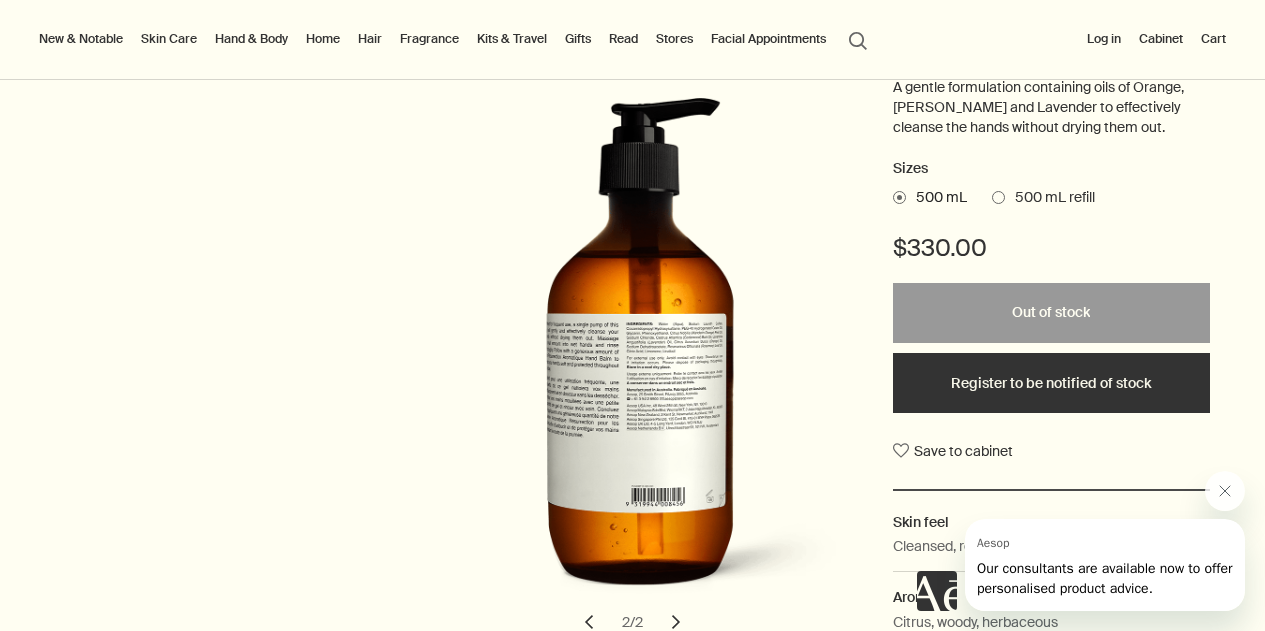 scroll, scrollTop: 365, scrollLeft: 0, axis: vertical 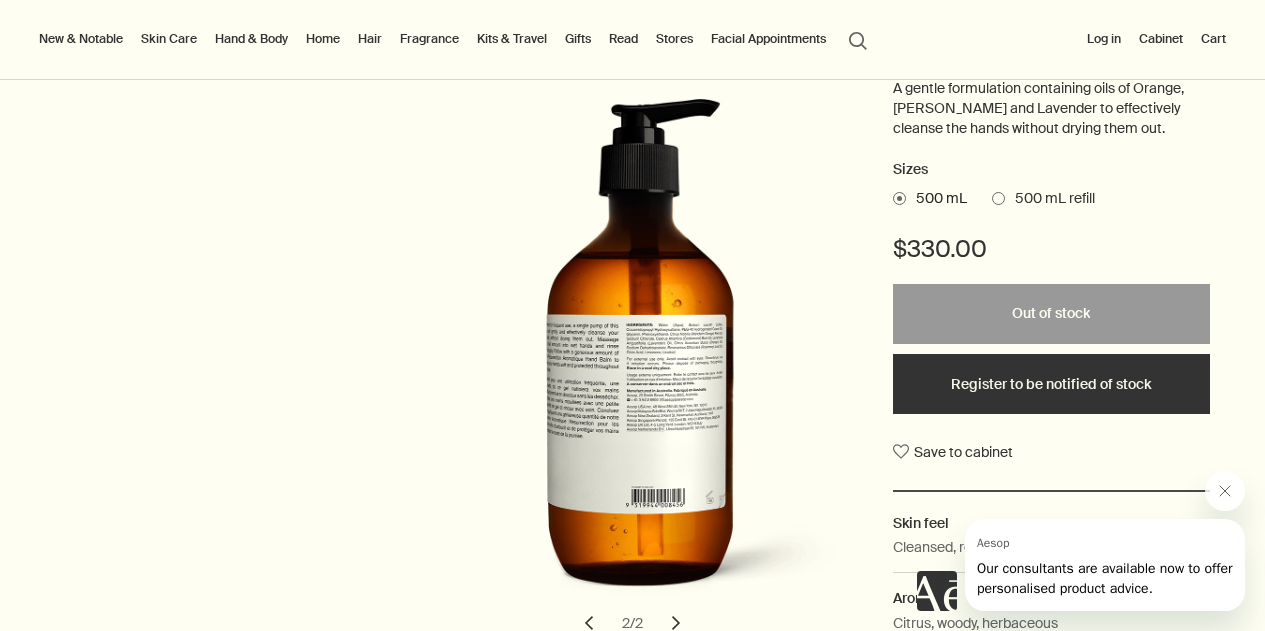 click on "500 mL refill" at bounding box center (1050, 199) 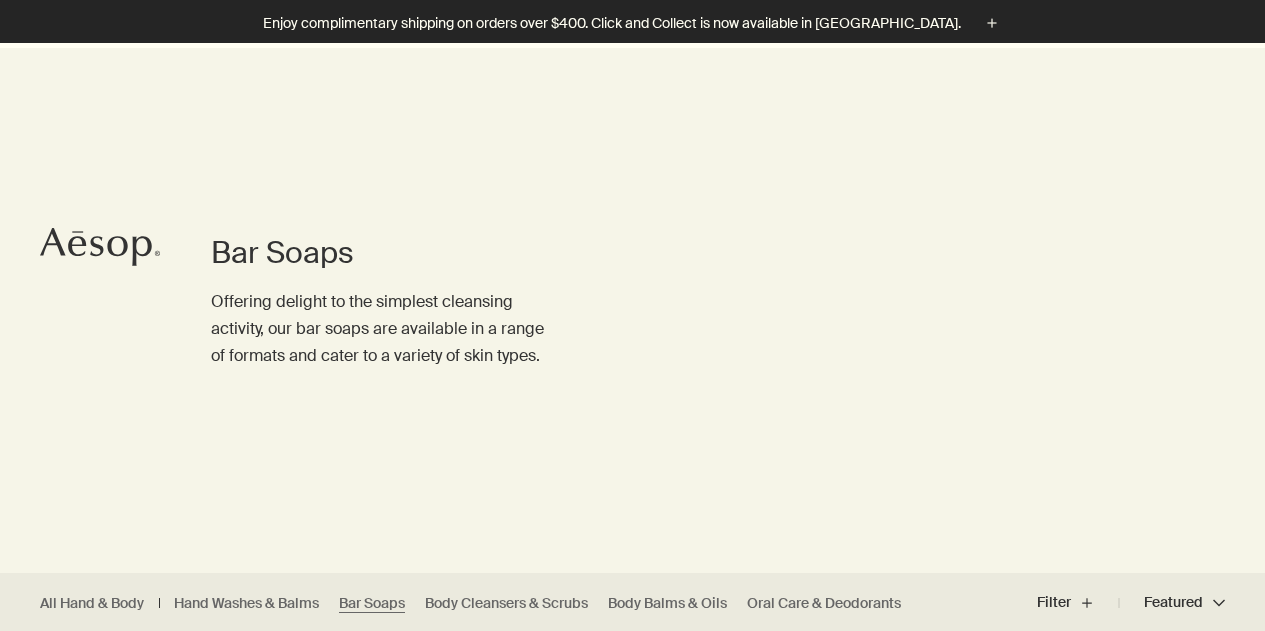 scroll, scrollTop: 265, scrollLeft: 0, axis: vertical 